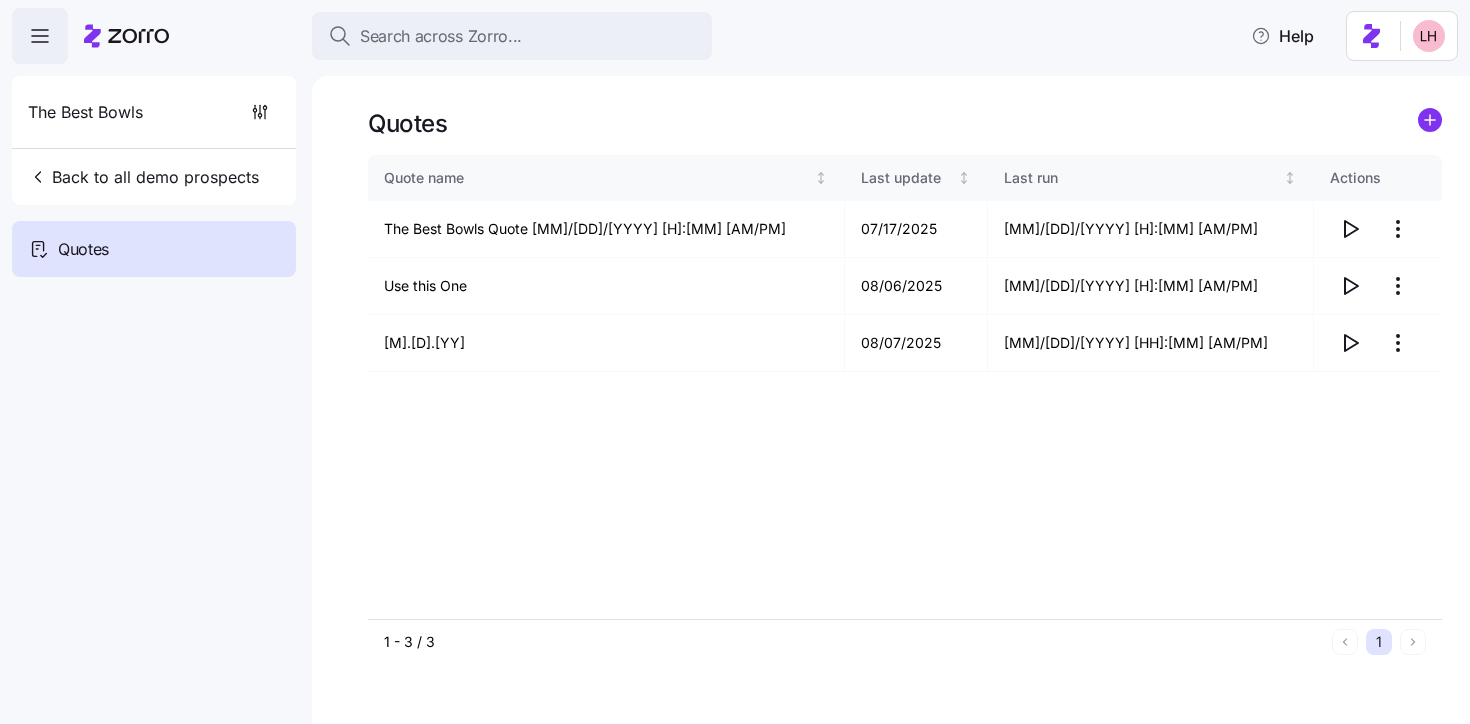 scroll, scrollTop: 0, scrollLeft: 0, axis: both 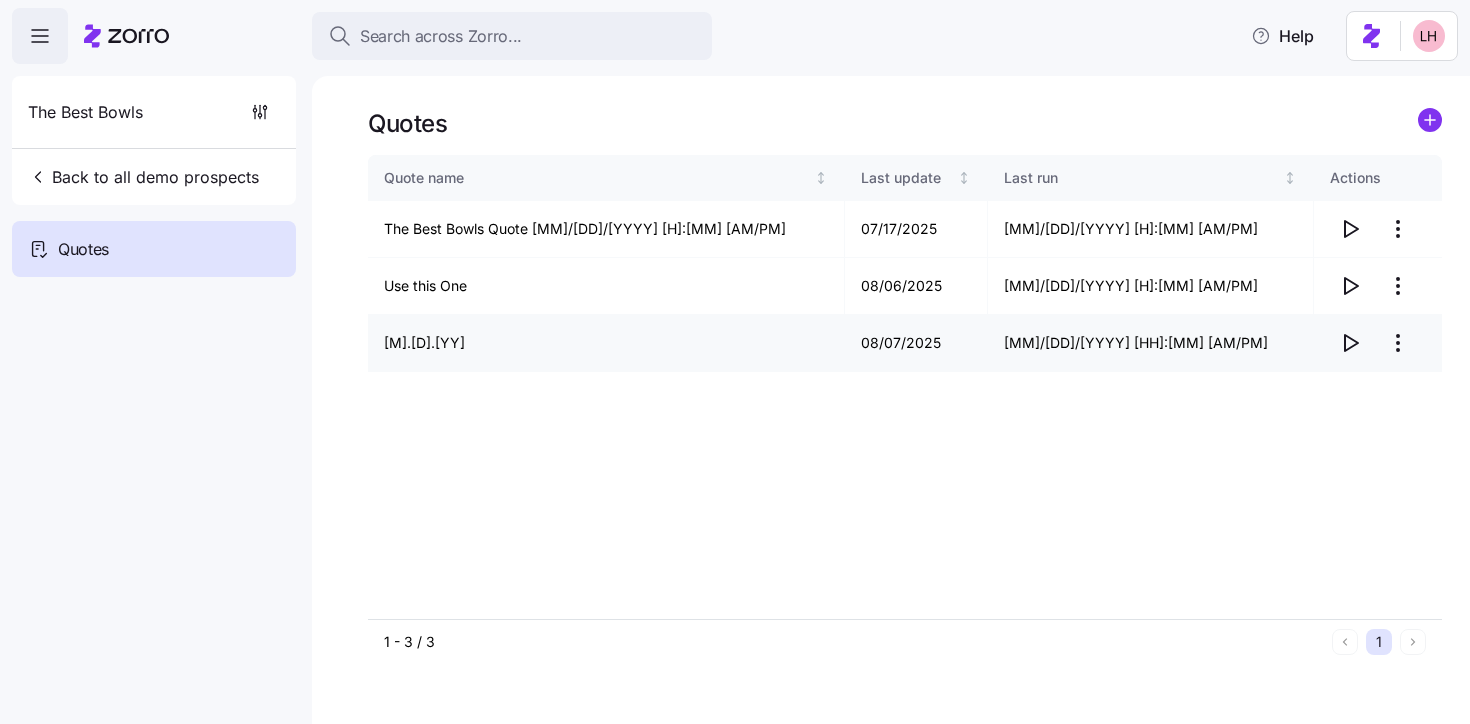 click 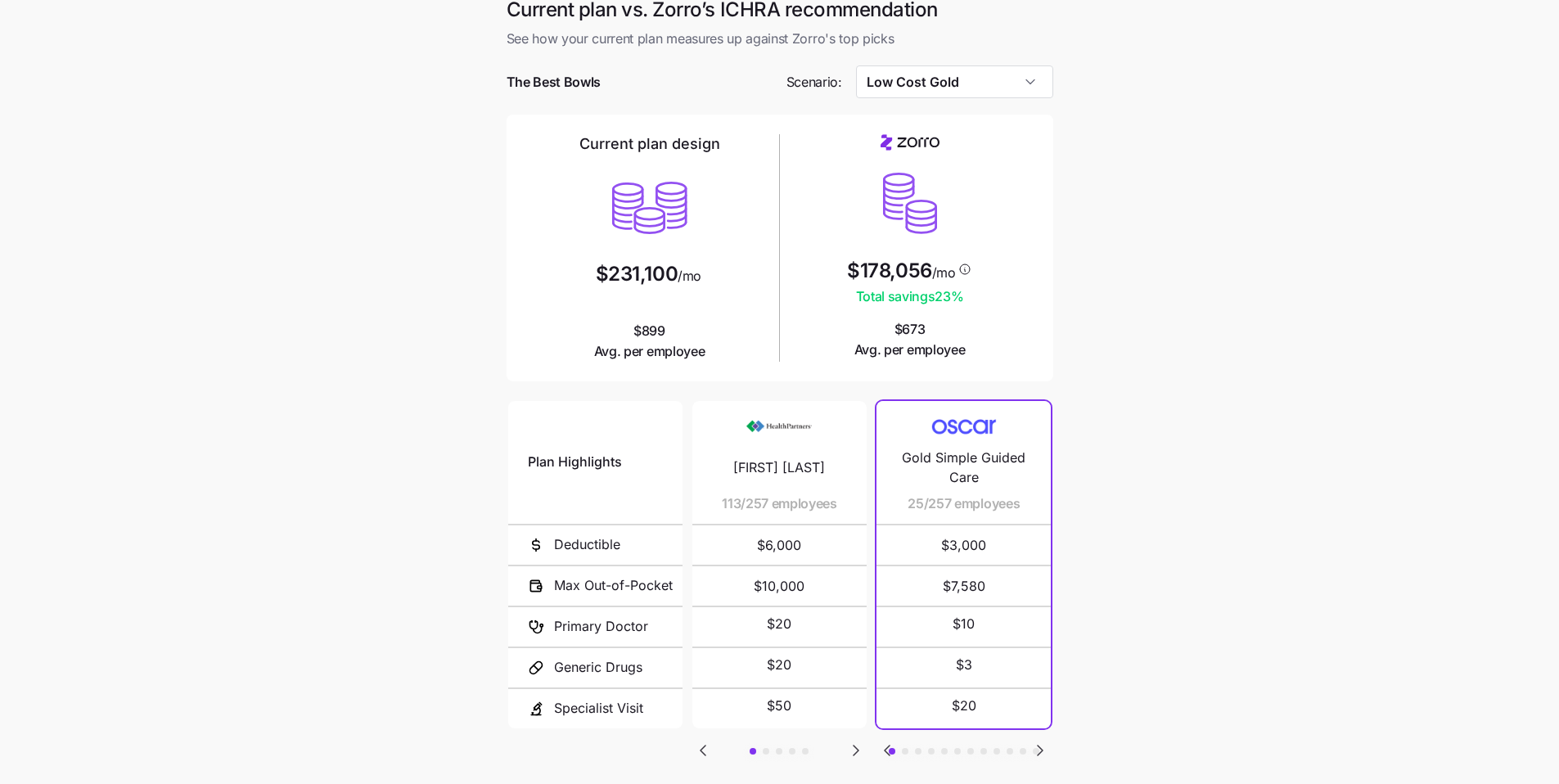 scroll, scrollTop: 16, scrollLeft: 0, axis: vertical 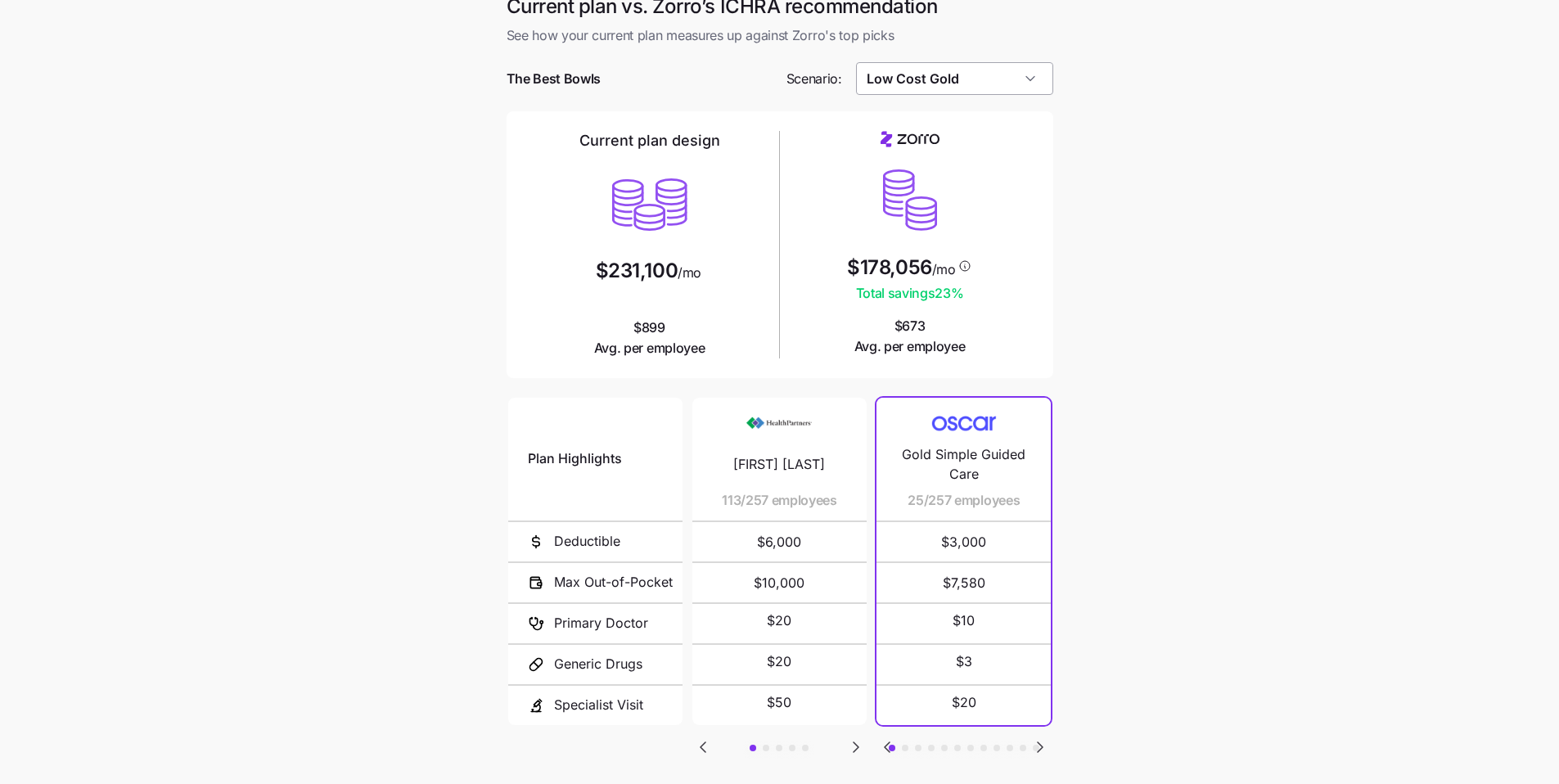click on "Low Cost Gold" at bounding box center [954, 79] 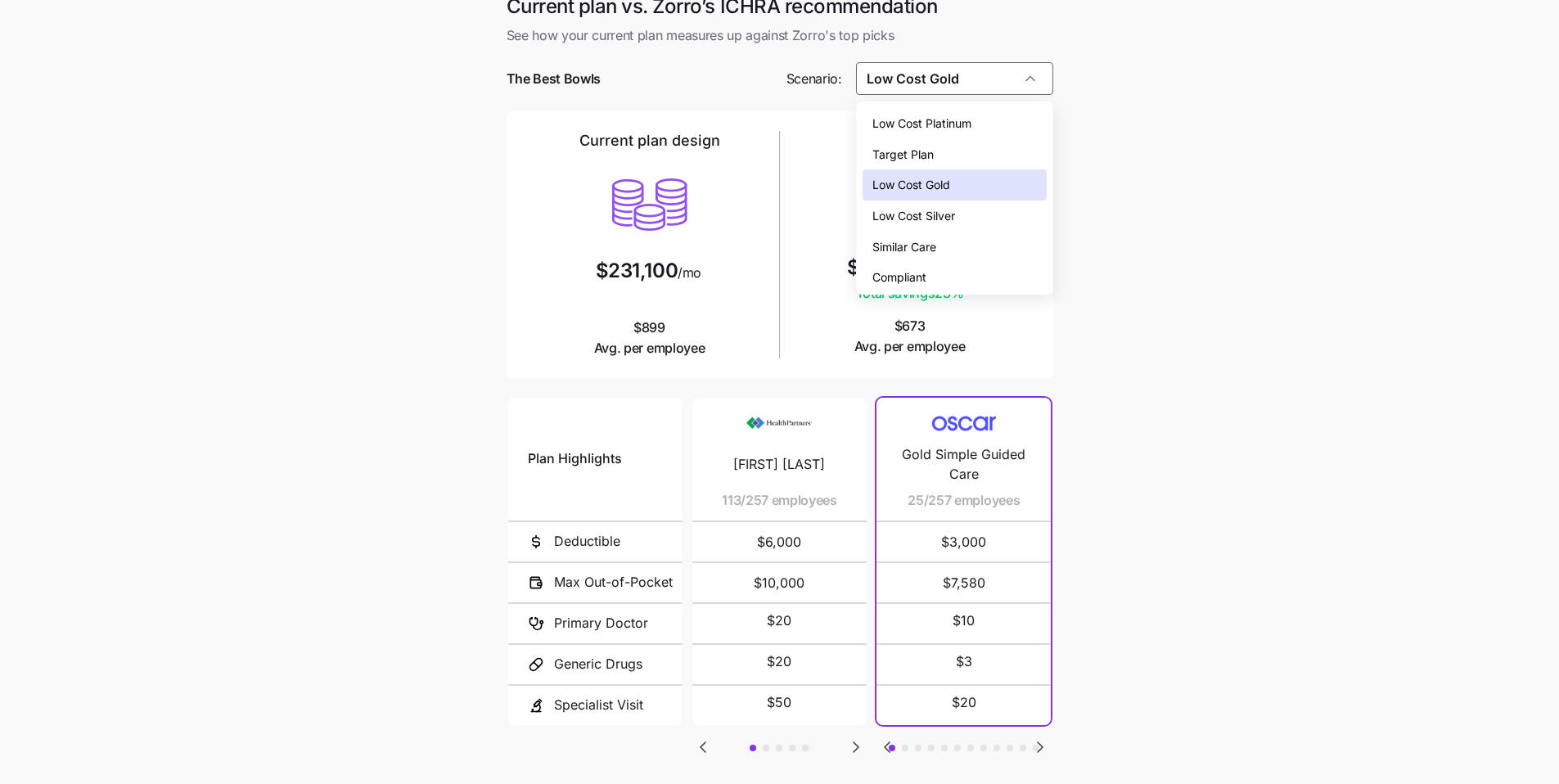 click on "The Best Bowls Scenario: Low Cost Gold Current plan design $231,100 /mo $899 Avg. per employee $178,056 /mo Total savings  23 % $673 Avg. per employee Plan Highlights Deductible Max Out-of-Pocket Primary Doctor Generic Drugs Specialist Visit HPI Health Choice PPO 113/257 employees $6,000 $10,000 $20 $20 $50 HPI Health Select HDHP with HSA 111/257 employees $5,000 $9,000 $20 $20 $50 BCBS Health Choice PPO 19/257 employees $5,000 $8,000 $20 $20 $50 BCBS Health Select HDHP with HSA 10/257 employees $5,000 $8,000 $20 $20 $50 HPI $7750 HDHP with HSA 4/257 employees $7,750 $10,000 $20 $20 $50 Gold Simple Guided Care 25/257 employees $3,000 $7,580 $10 $3 $20 Everyday Gold 18/257 employees $750 $7,000 $35 $3 $55 Gold 201 HSA 16/257 employees $3,300 $3,300 not covered not covered not covered Sentara M Gold 2200 Ded 16/257 employees $2,200 $6,400 $25 $15 $50 Standard Gold 15/257 employees $1,500 $7,800 $30 $5" at bounding box center [779, 430] 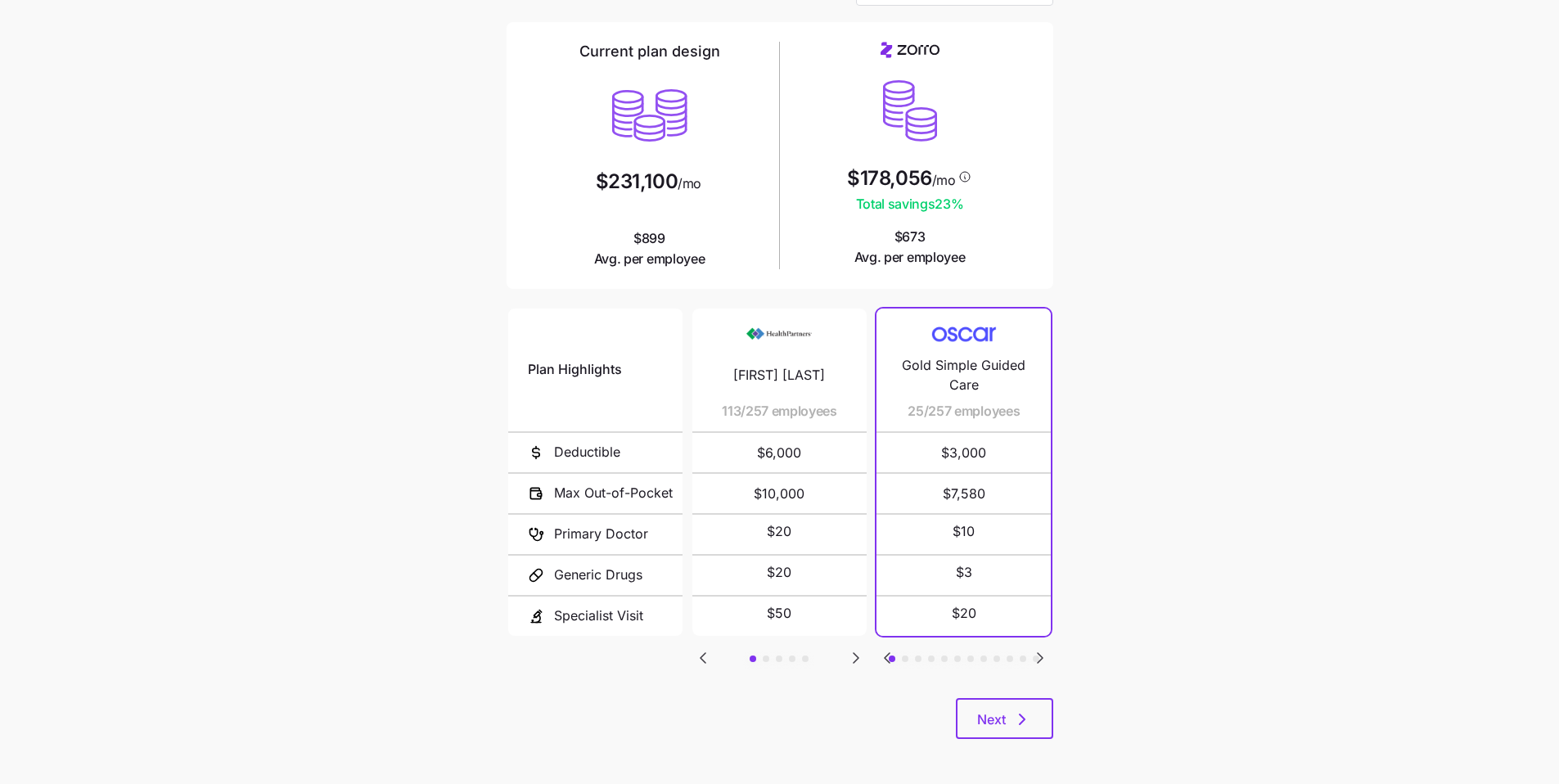 scroll, scrollTop: 110, scrollLeft: 0, axis: vertical 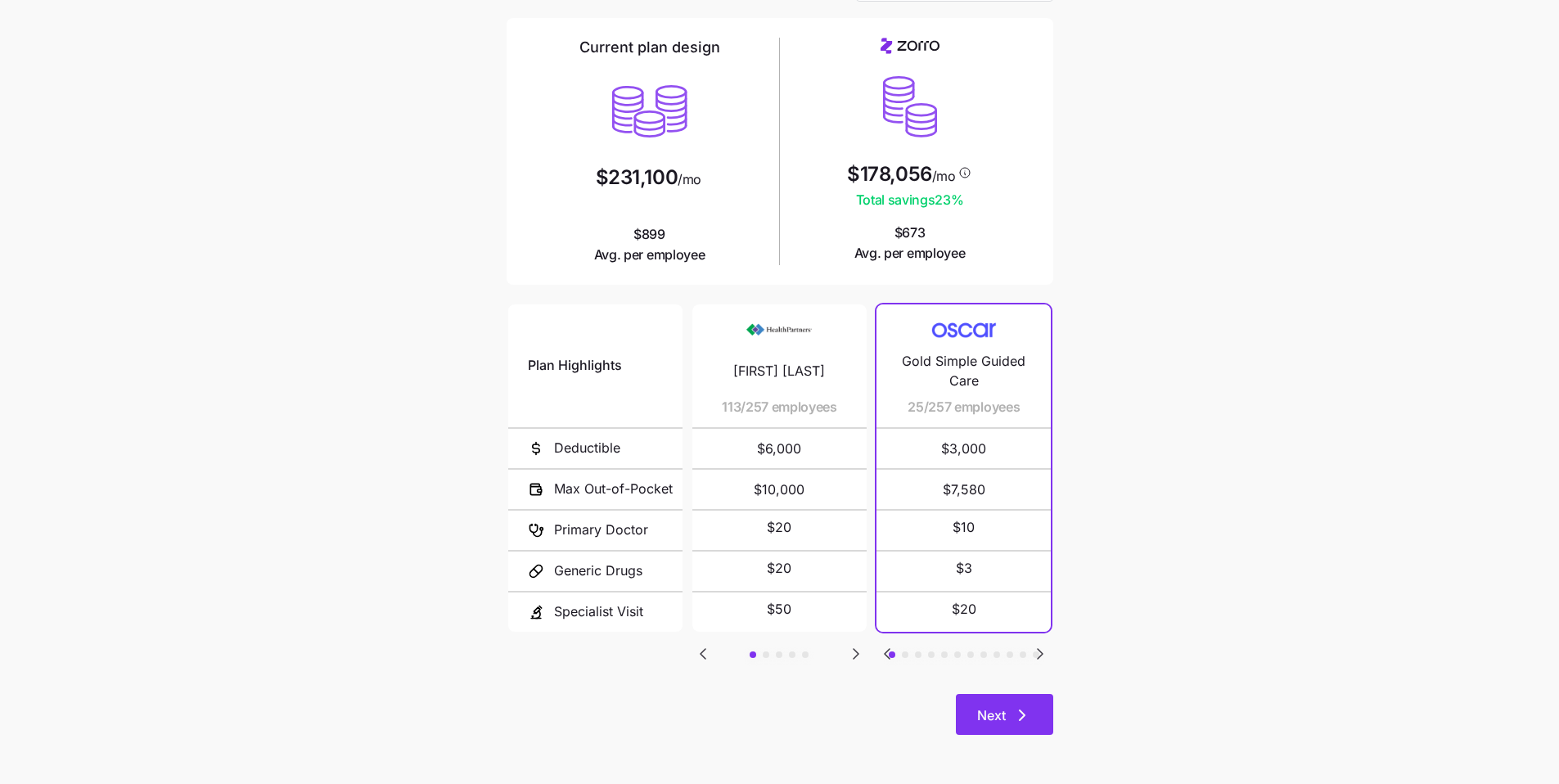 click on "Next" at bounding box center (1004, 714) 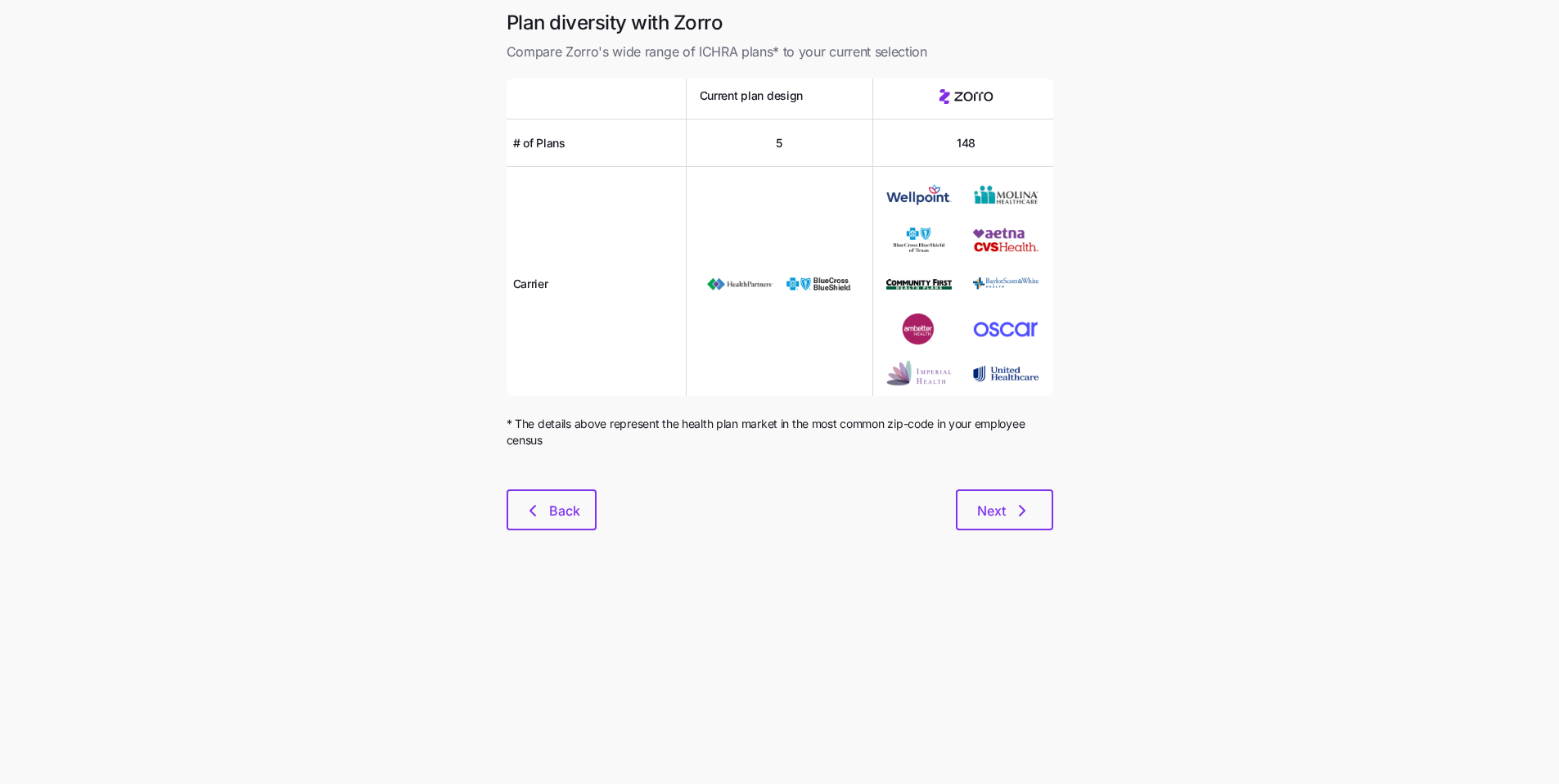 scroll, scrollTop: 0, scrollLeft: 0, axis: both 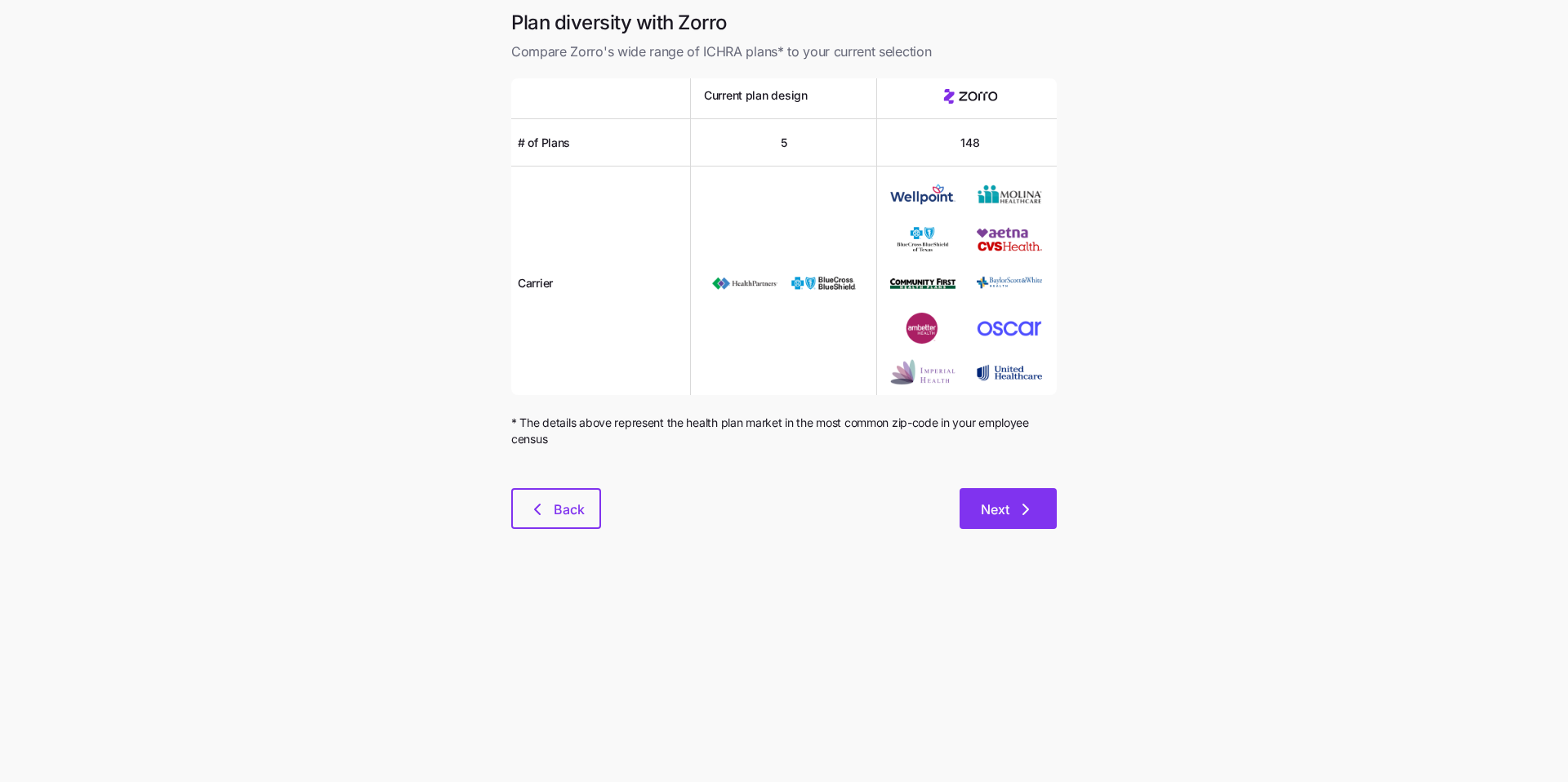 click on "Next" at bounding box center [1008, 509] 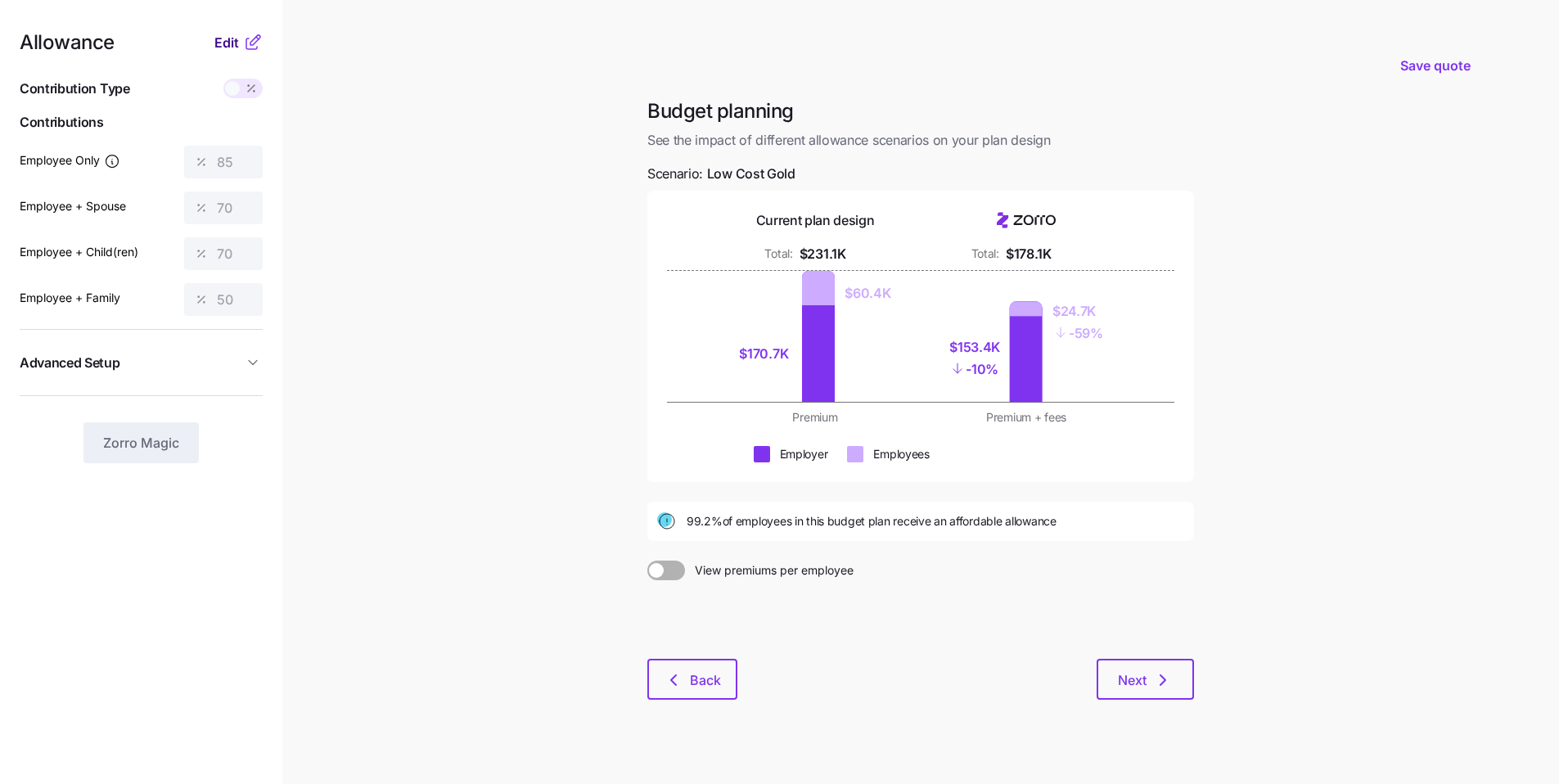 click on "Edit" at bounding box center [227, 43] 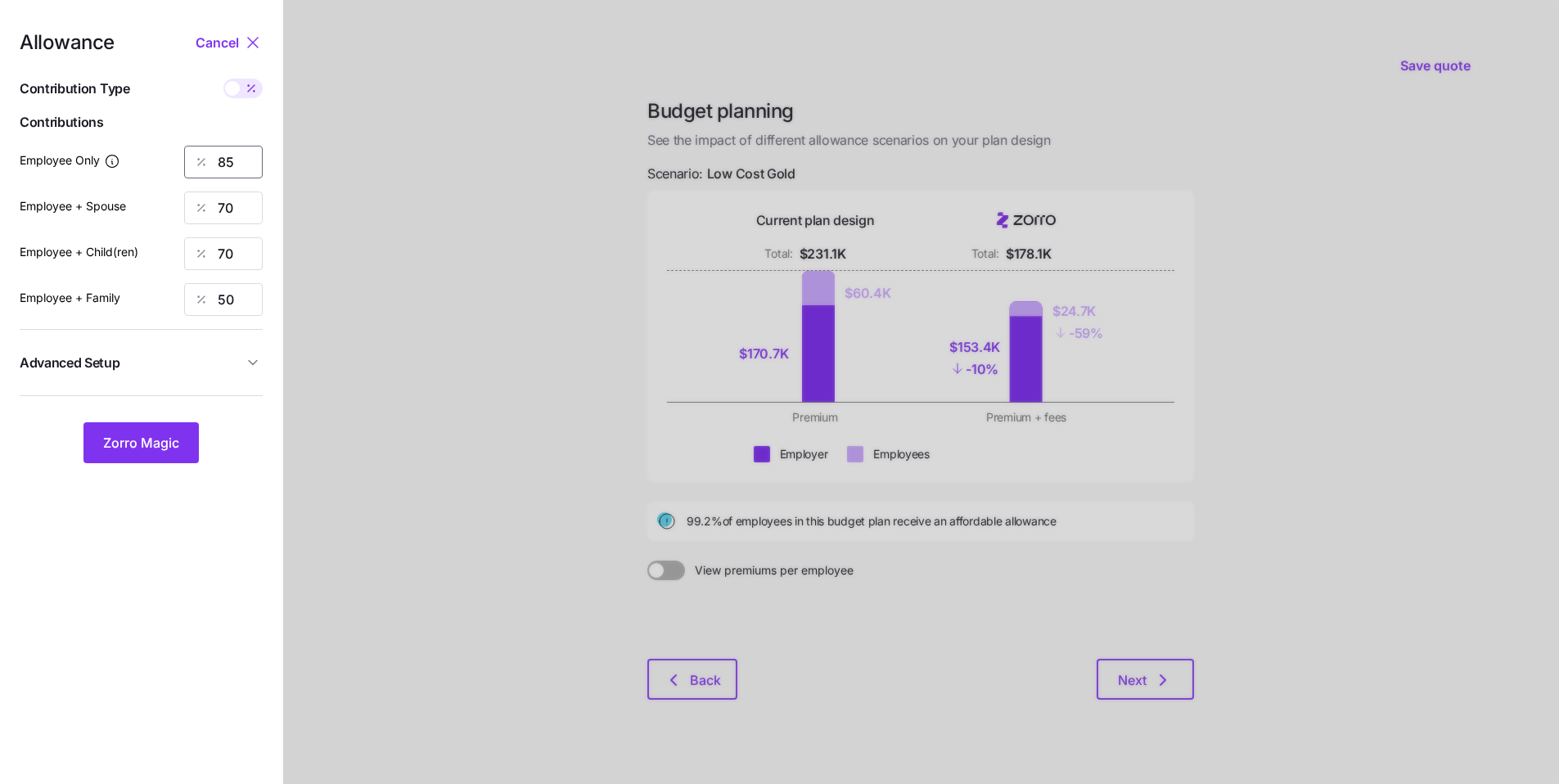 drag, startPoint x: 239, startPoint y: 158, endPoint x: 178, endPoint y: 144, distance: 62.585941 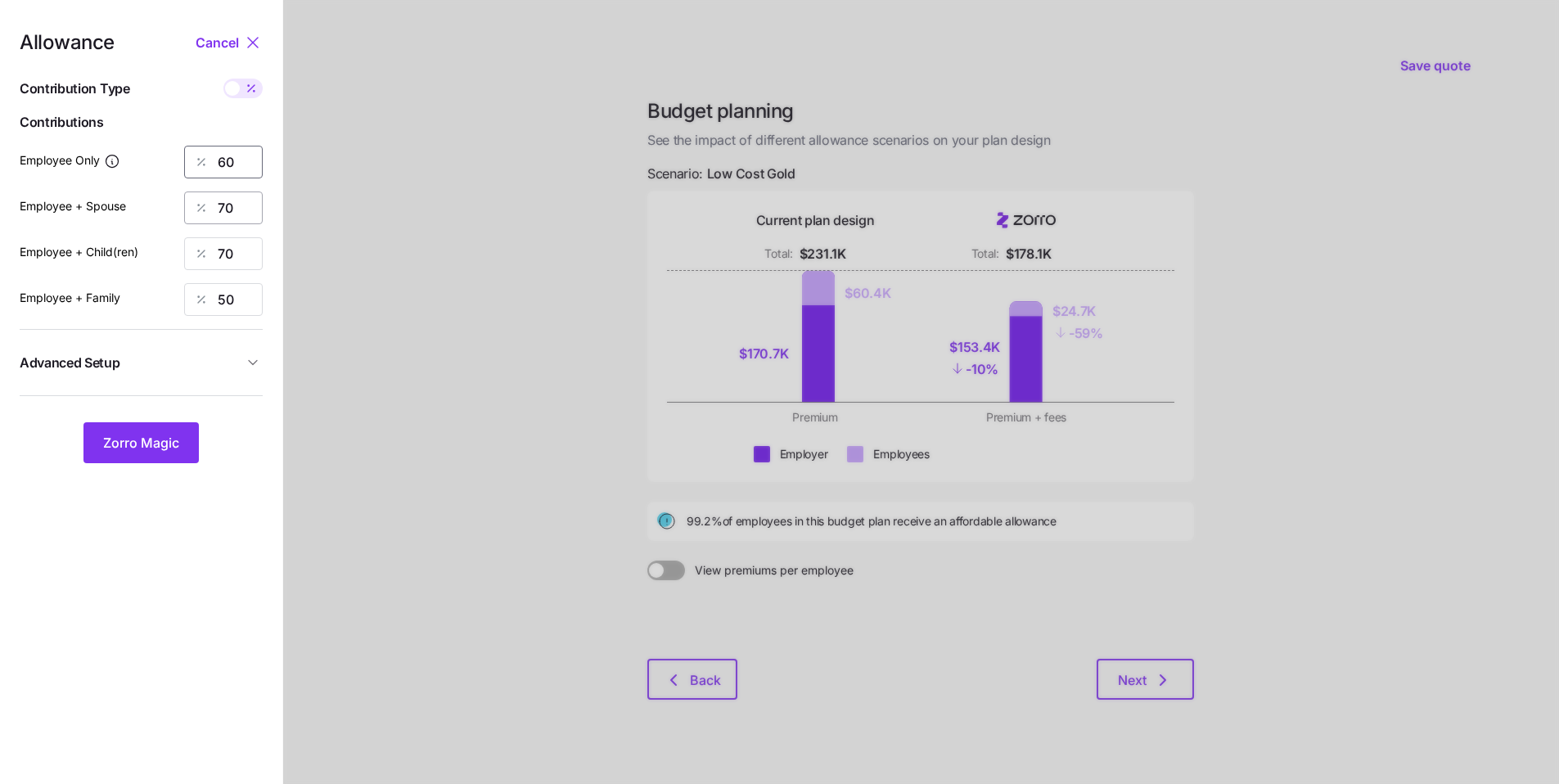 type on "60" 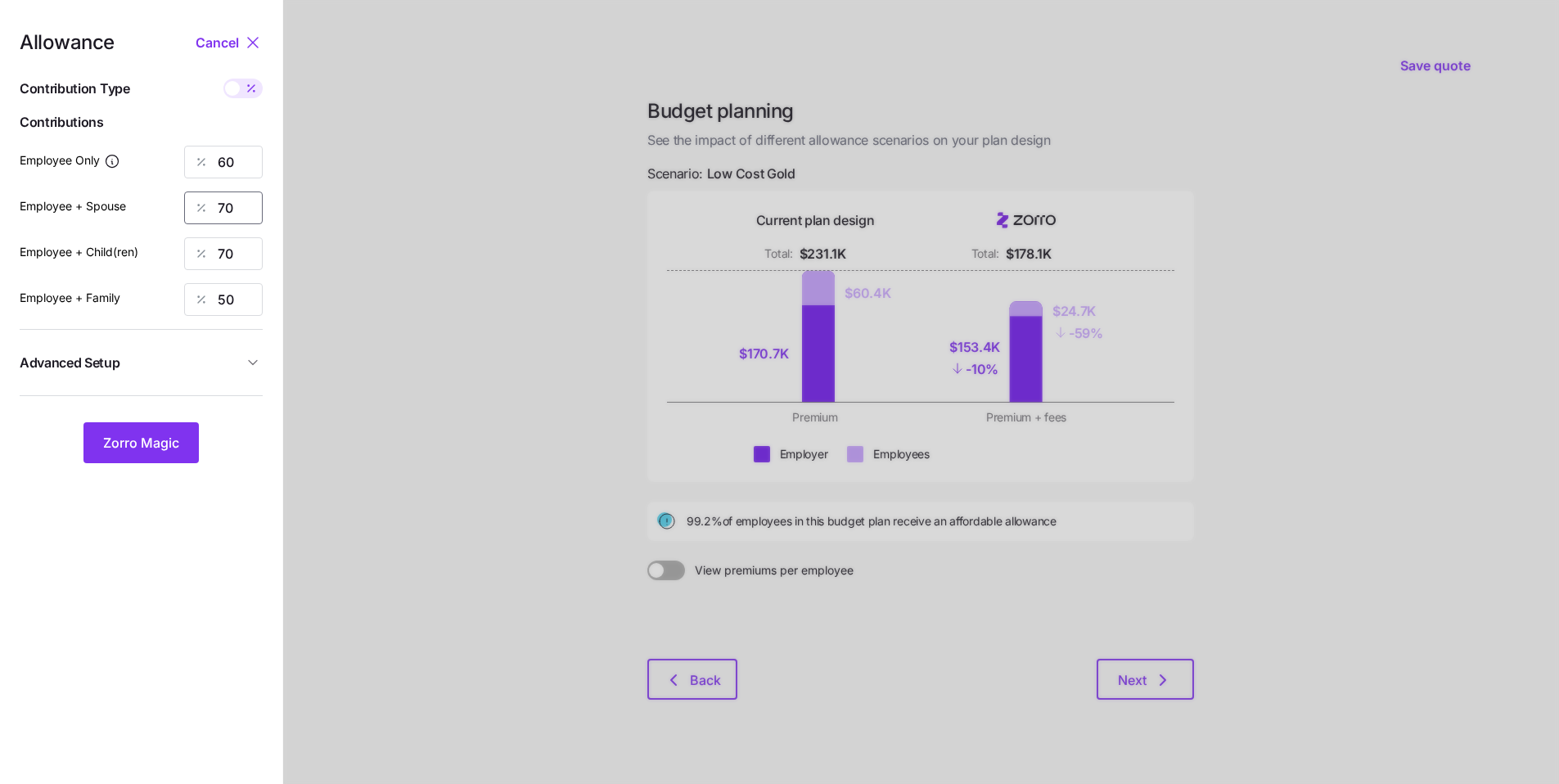 drag, startPoint x: 242, startPoint y: 215, endPoint x: 182, endPoint y: 205, distance: 60.8276 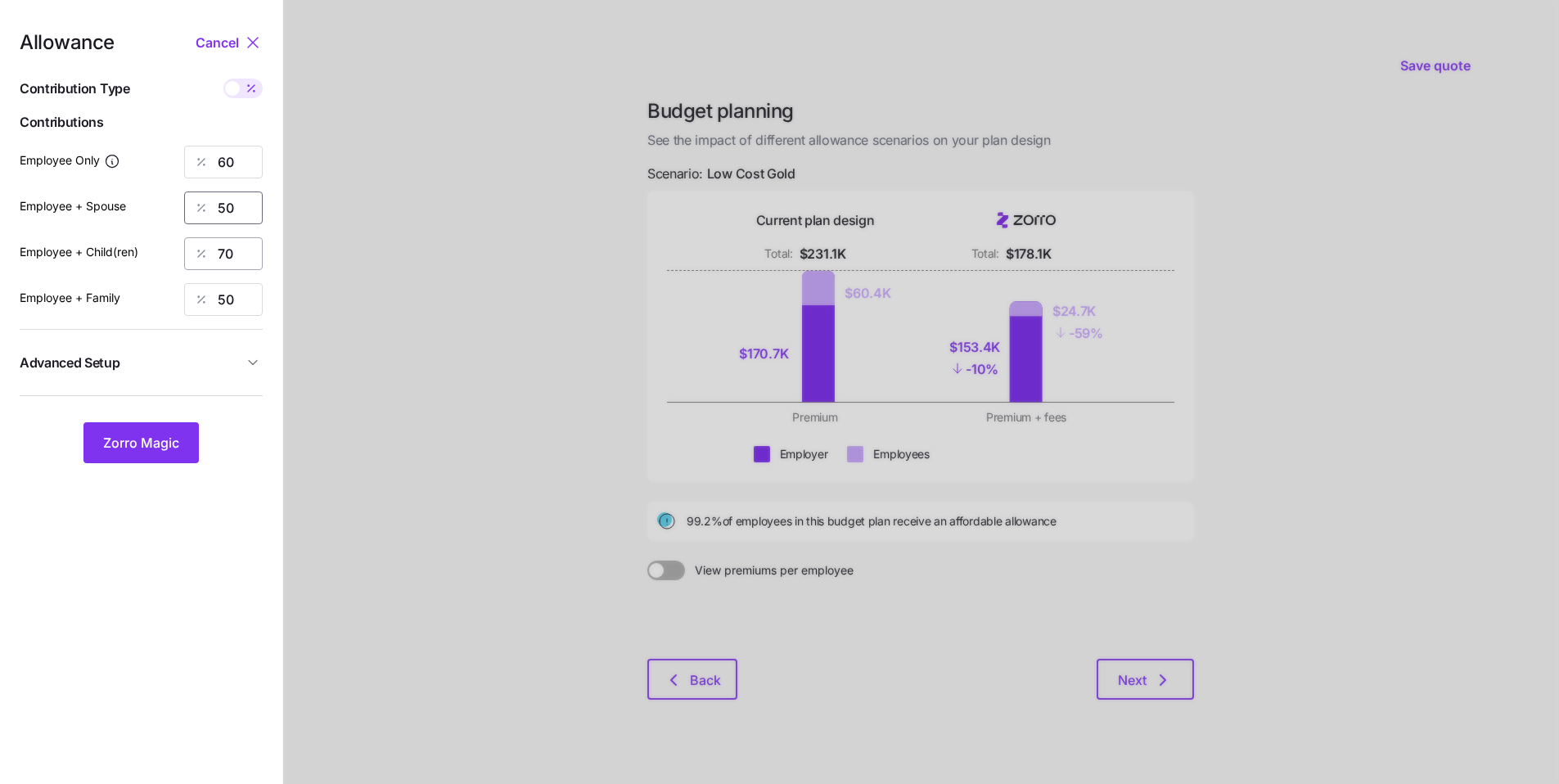 type on "50" 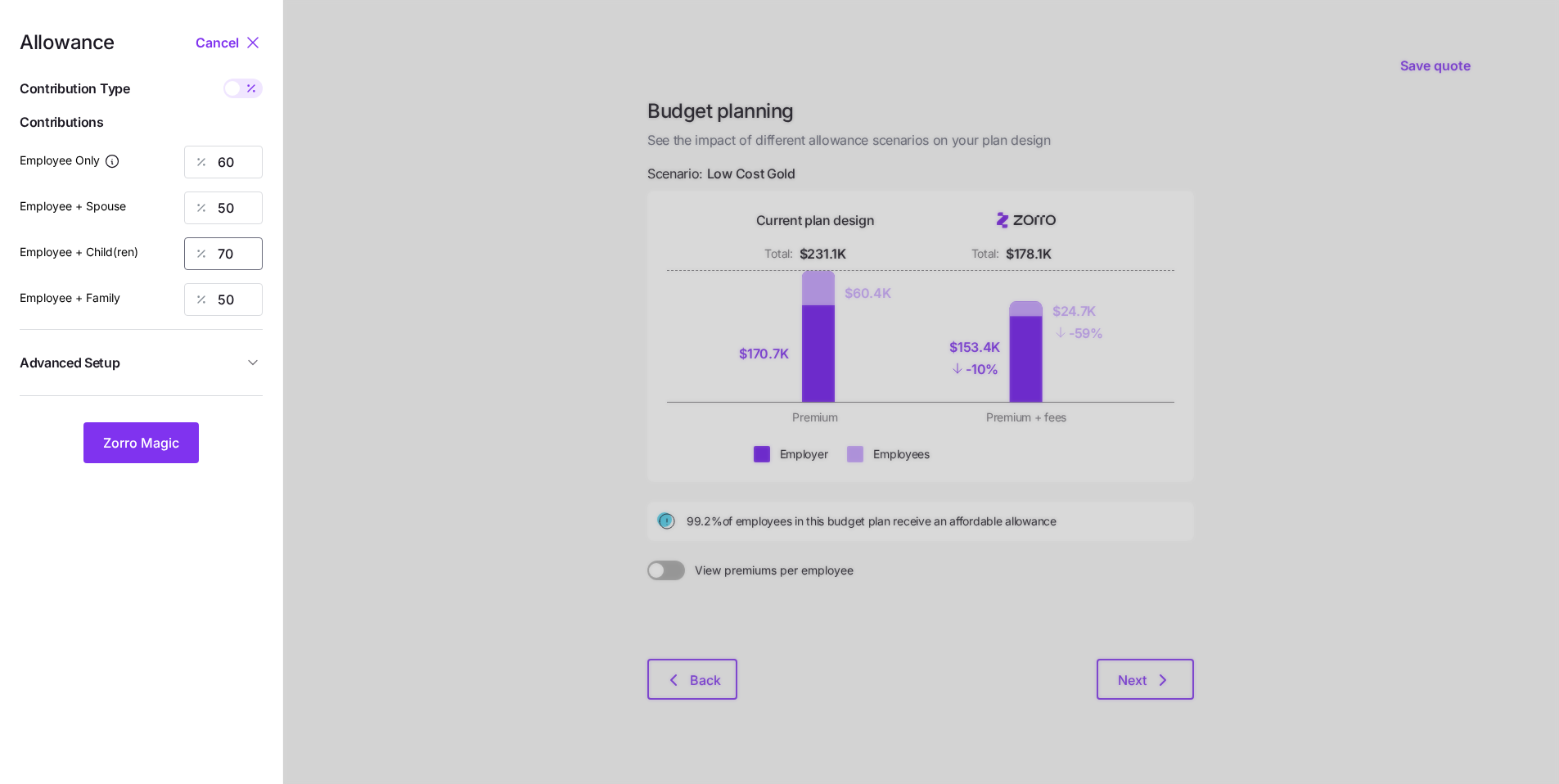 drag, startPoint x: 235, startPoint y: 255, endPoint x: 171, endPoint y: 239, distance: 65.96969 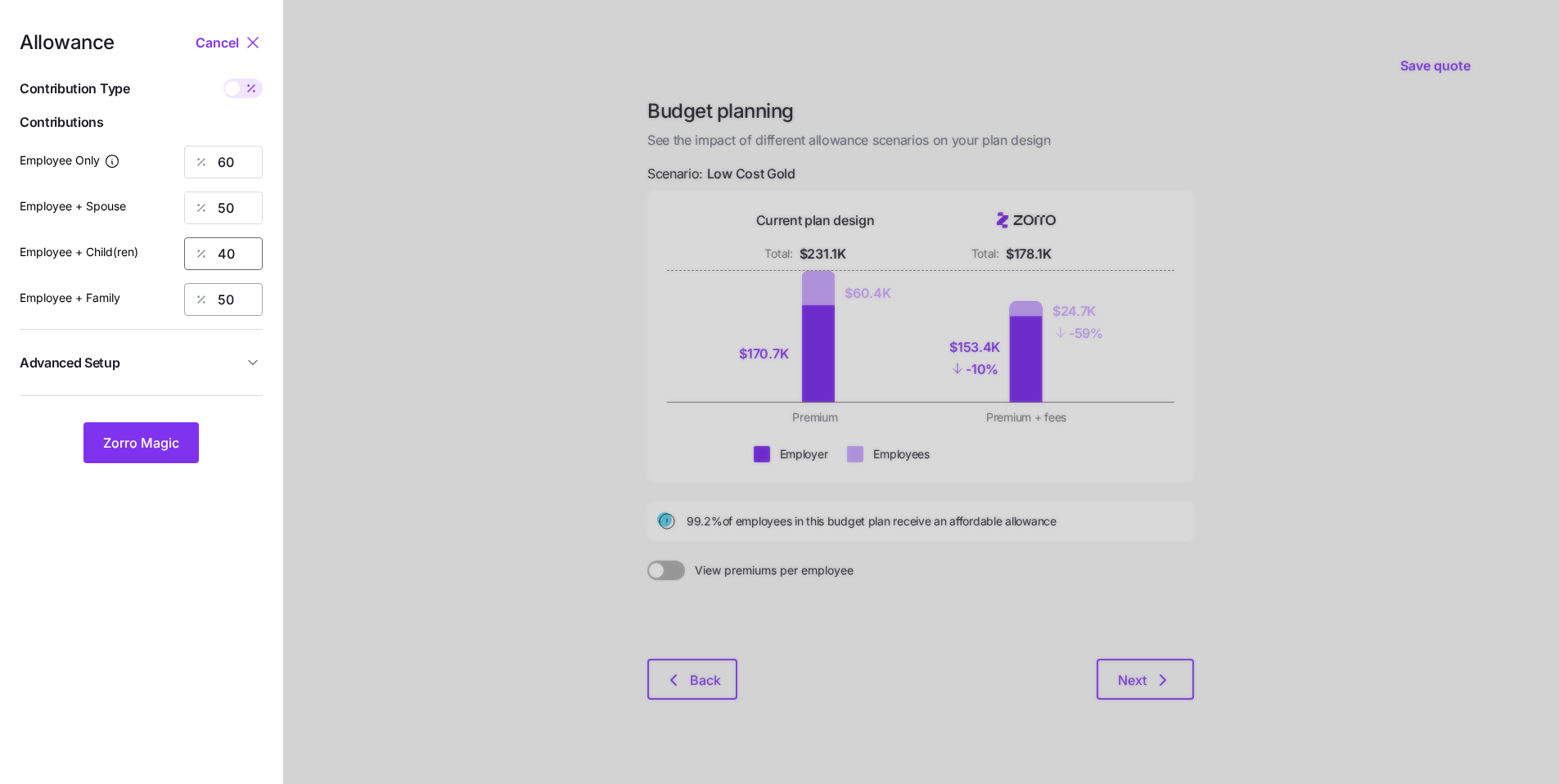 type on "40" 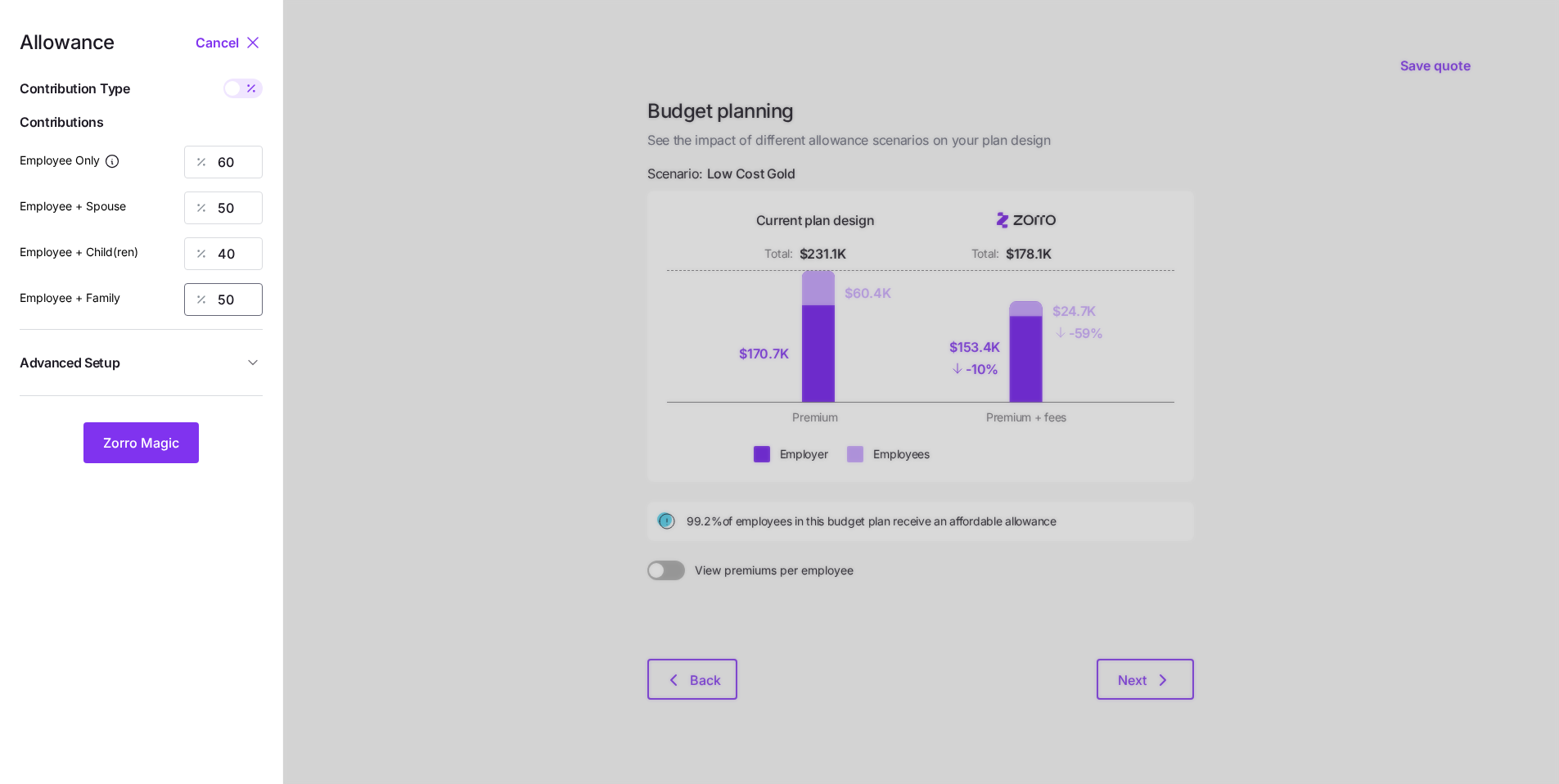 drag, startPoint x: 246, startPoint y: 302, endPoint x: 172, endPoint y: 285, distance: 75.927597 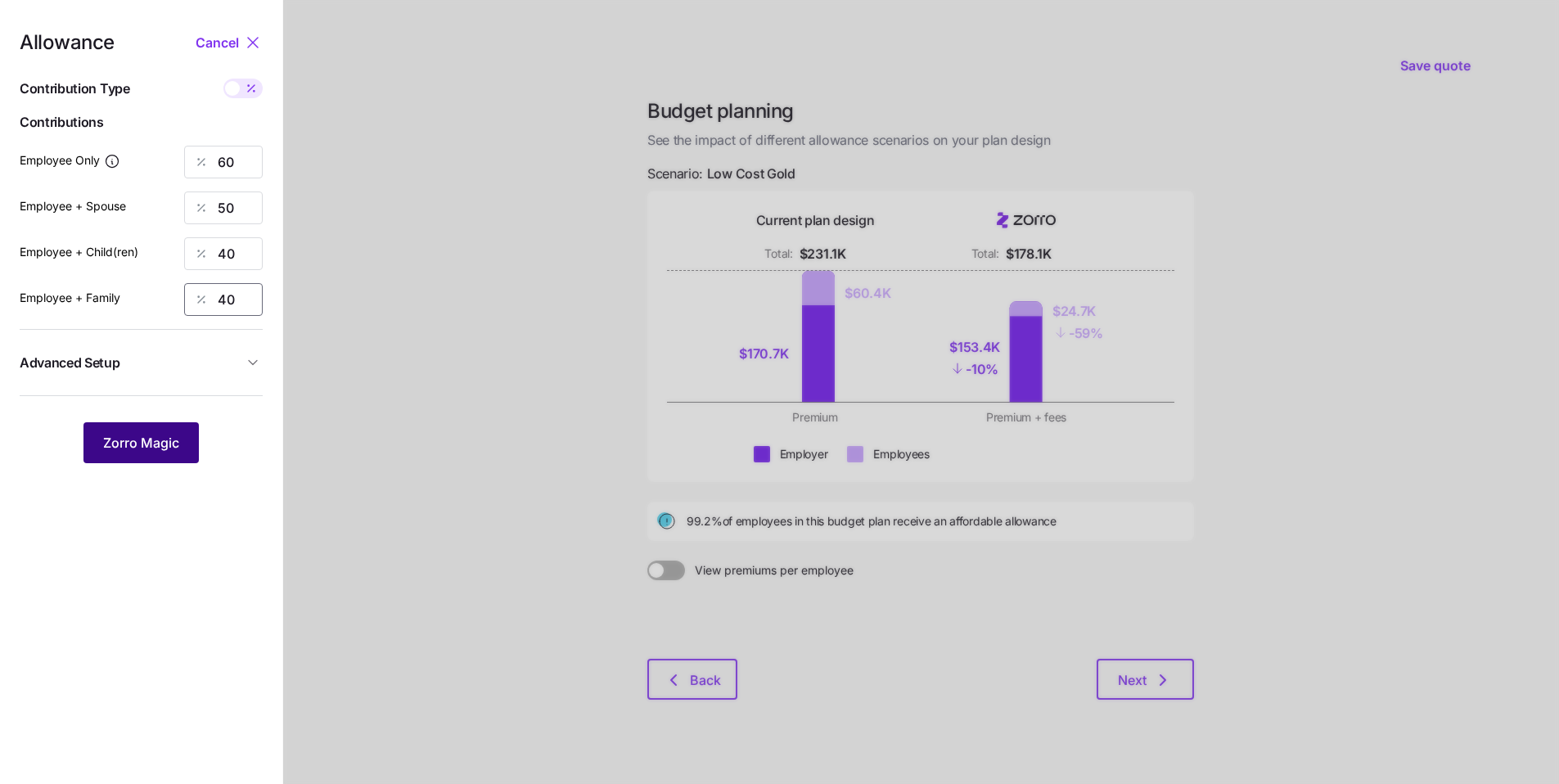 type on "40" 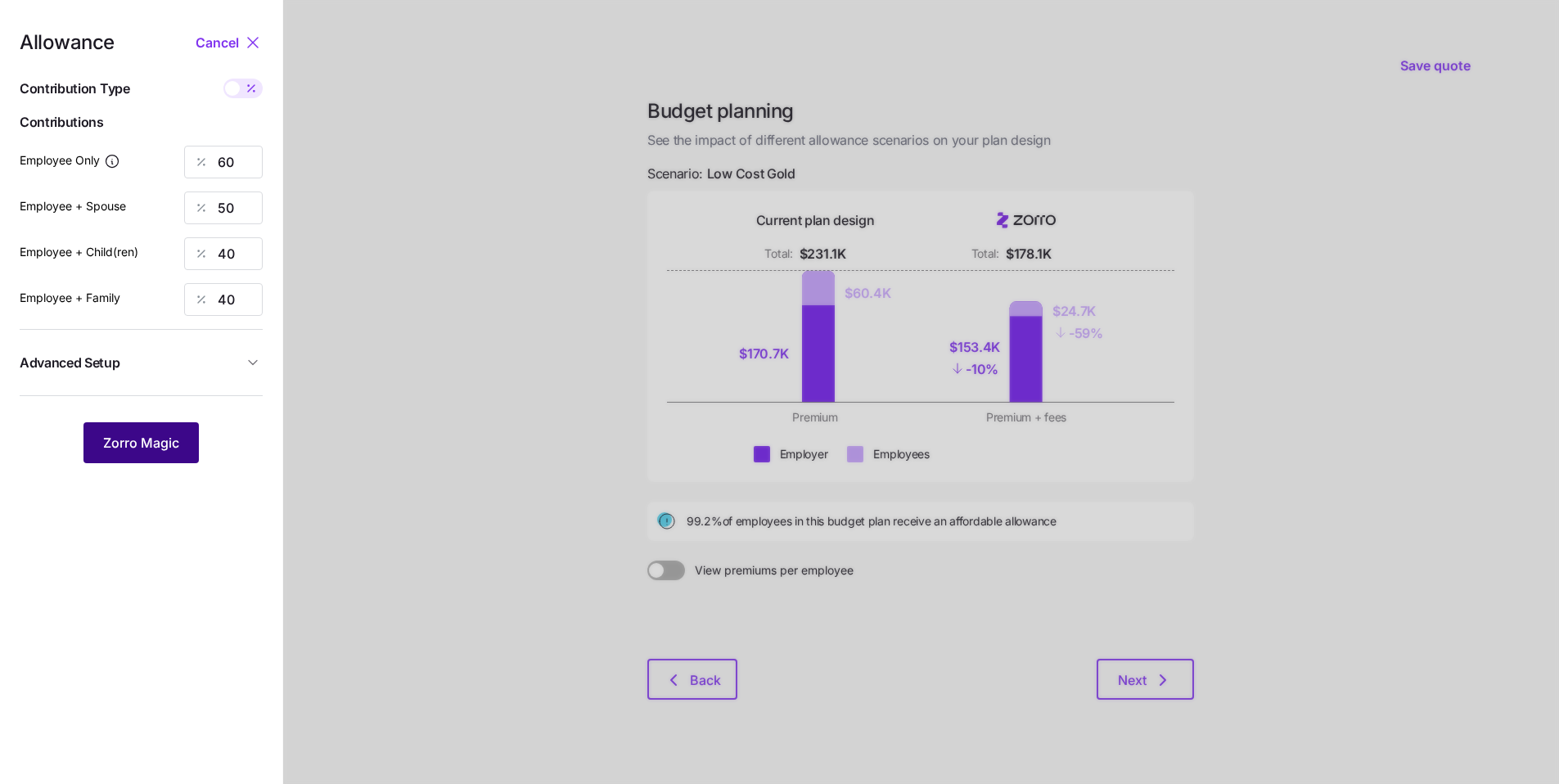 click on "Zorro Magic" at bounding box center [141, 443] 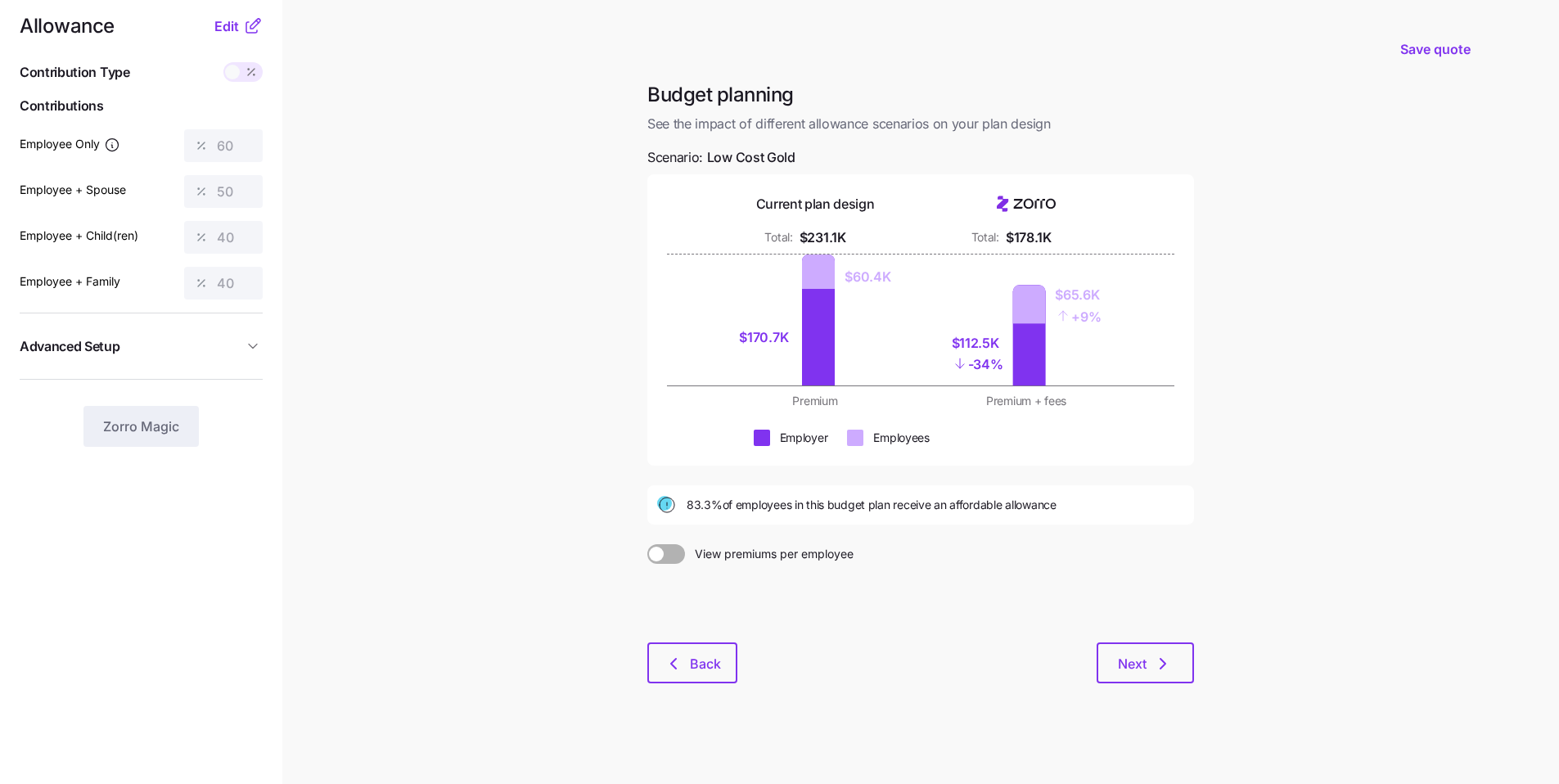 scroll, scrollTop: 20, scrollLeft: 0, axis: vertical 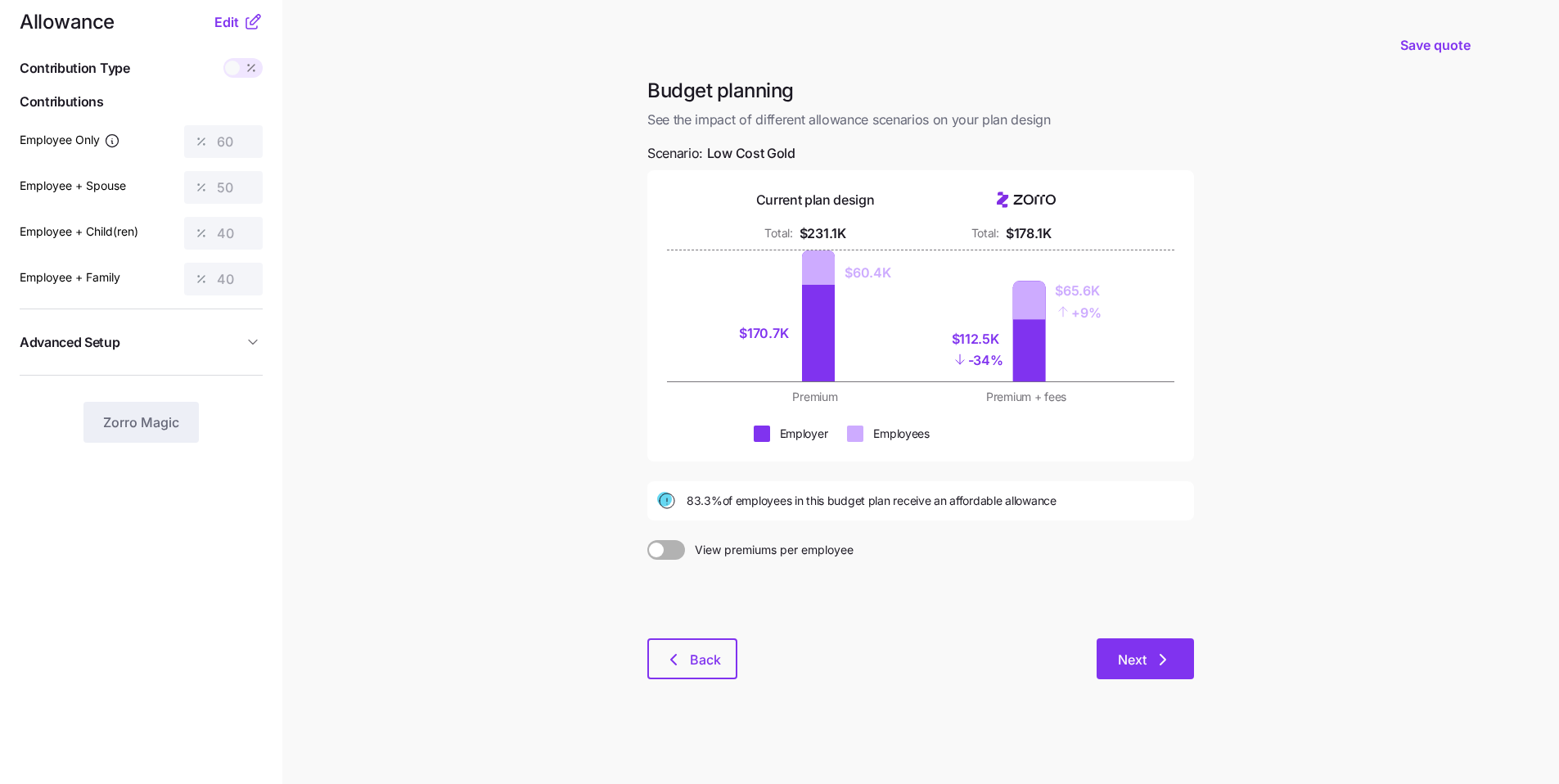 click on "Next" at bounding box center (1145, 659) 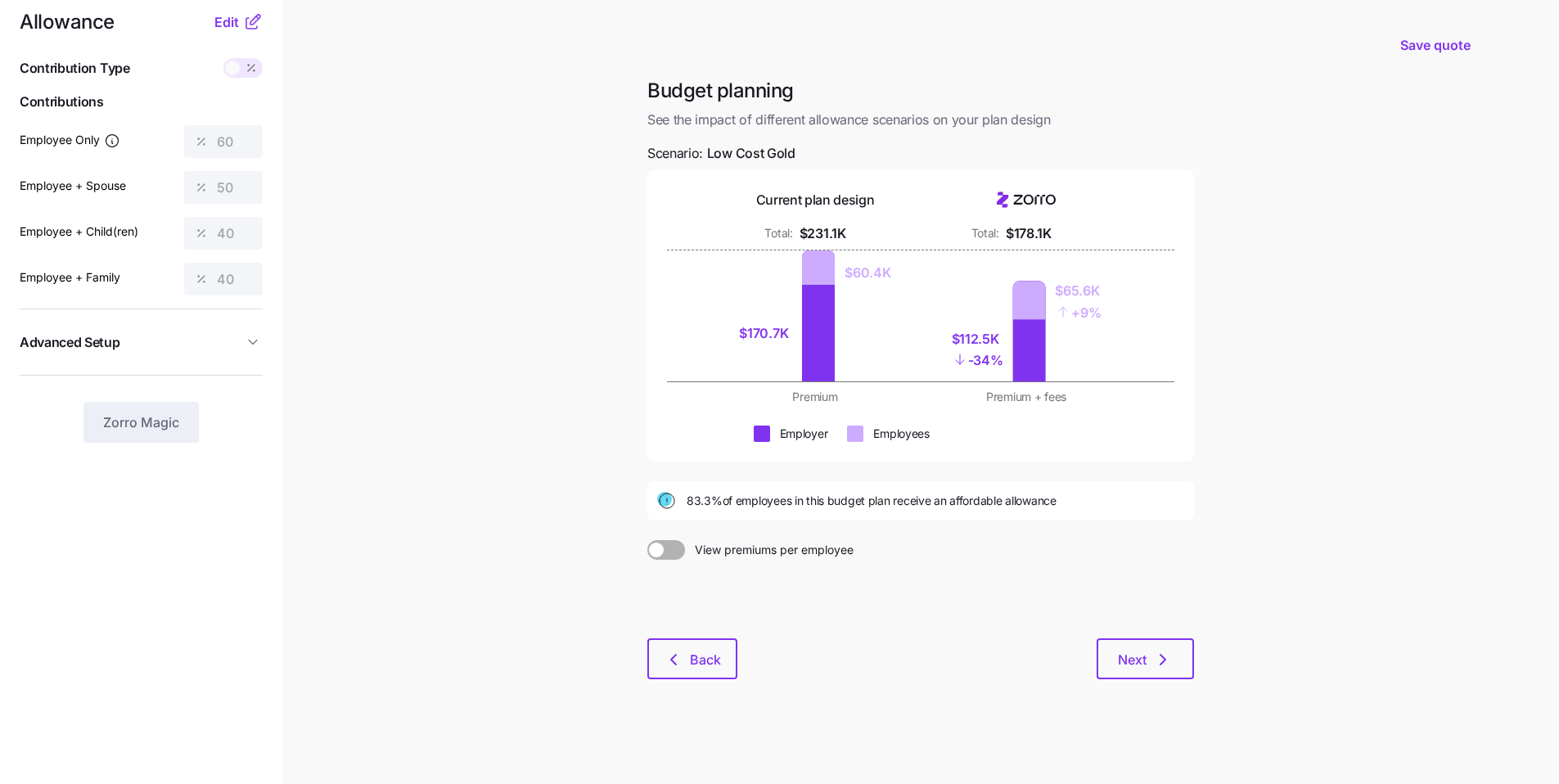 scroll, scrollTop: 0, scrollLeft: 0, axis: both 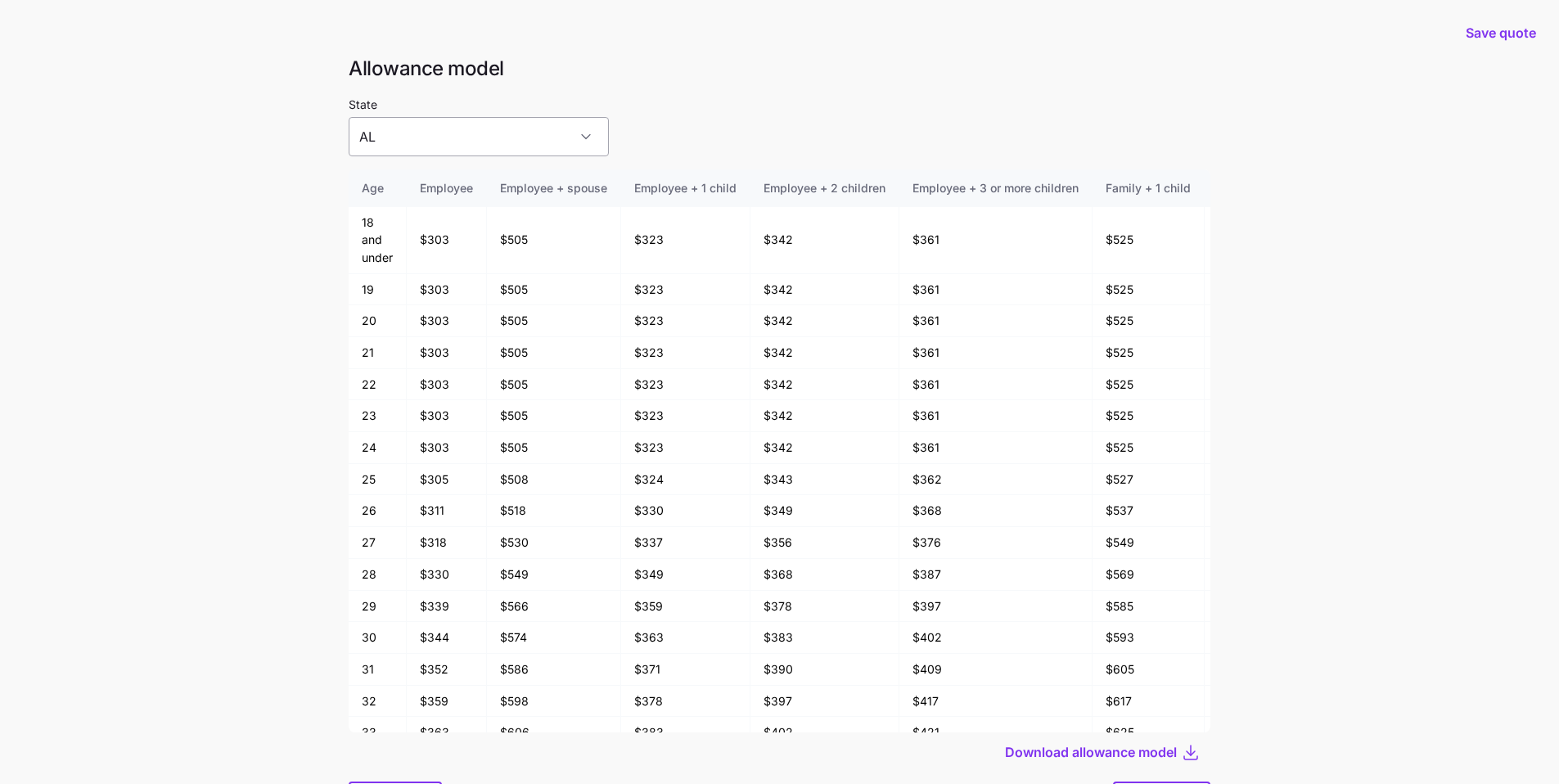 click on "AL" at bounding box center [479, 137] 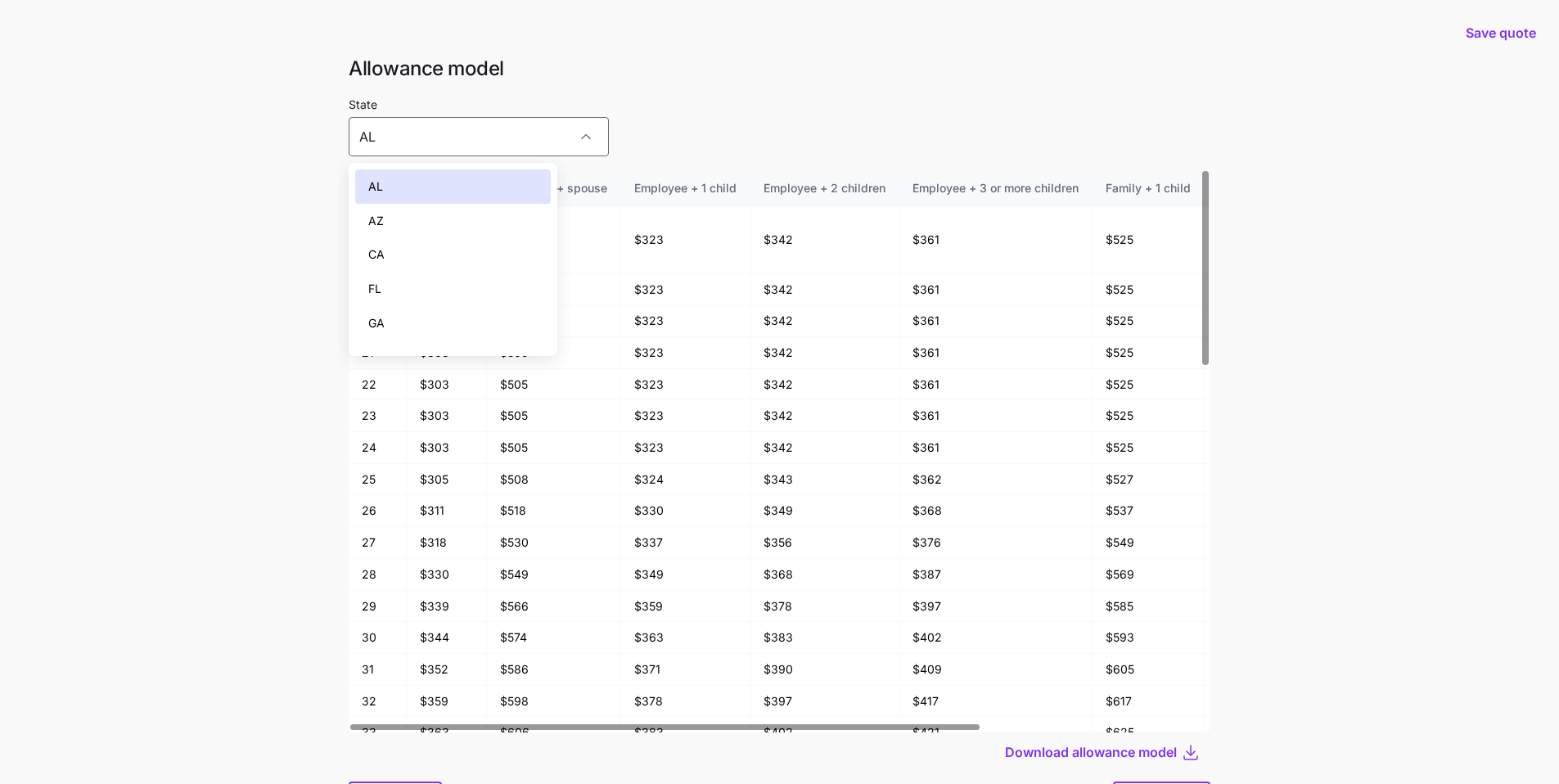 click on "State [STATE]" at bounding box center (779, 125) 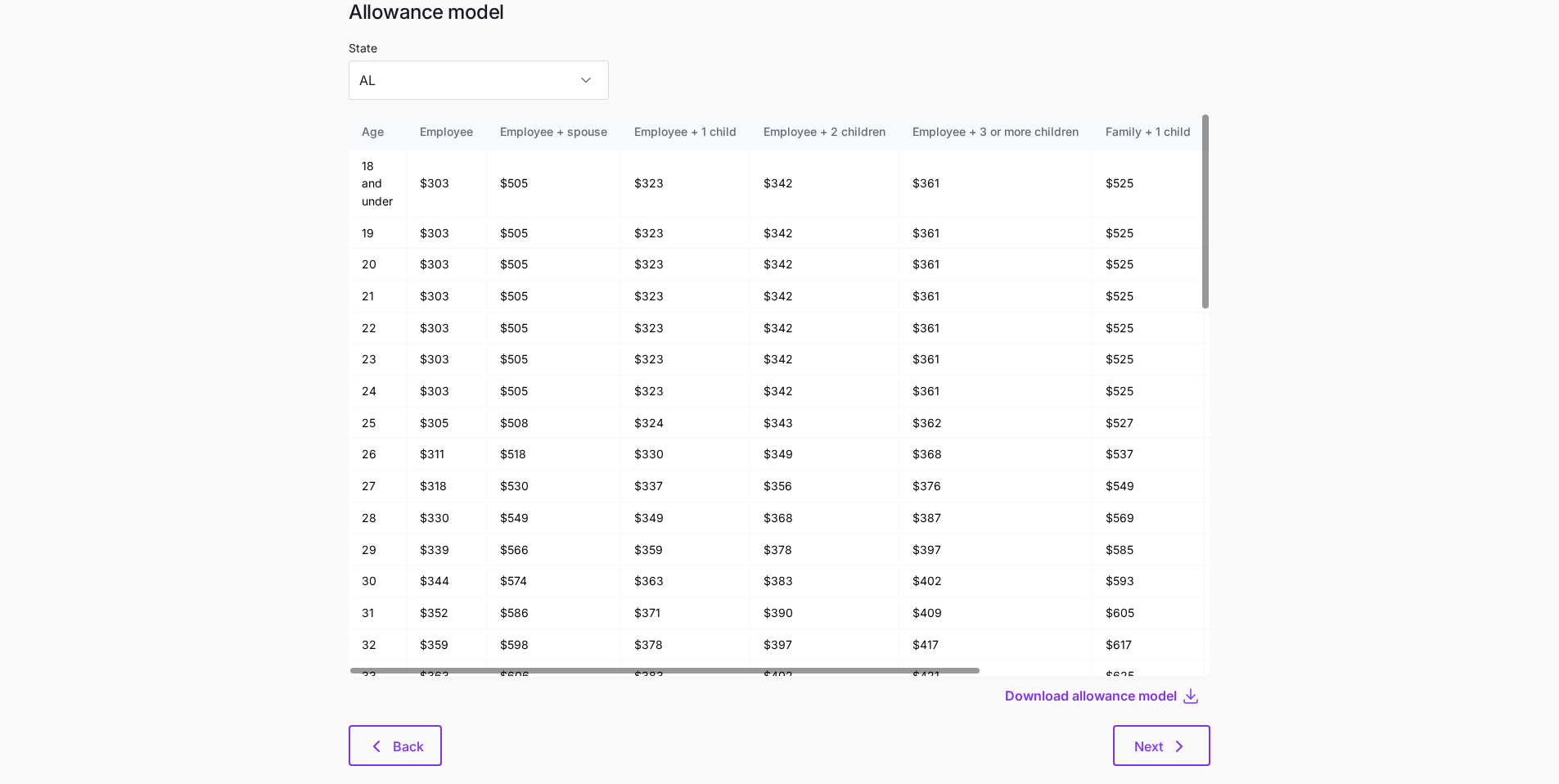 scroll, scrollTop: 88, scrollLeft: 0, axis: vertical 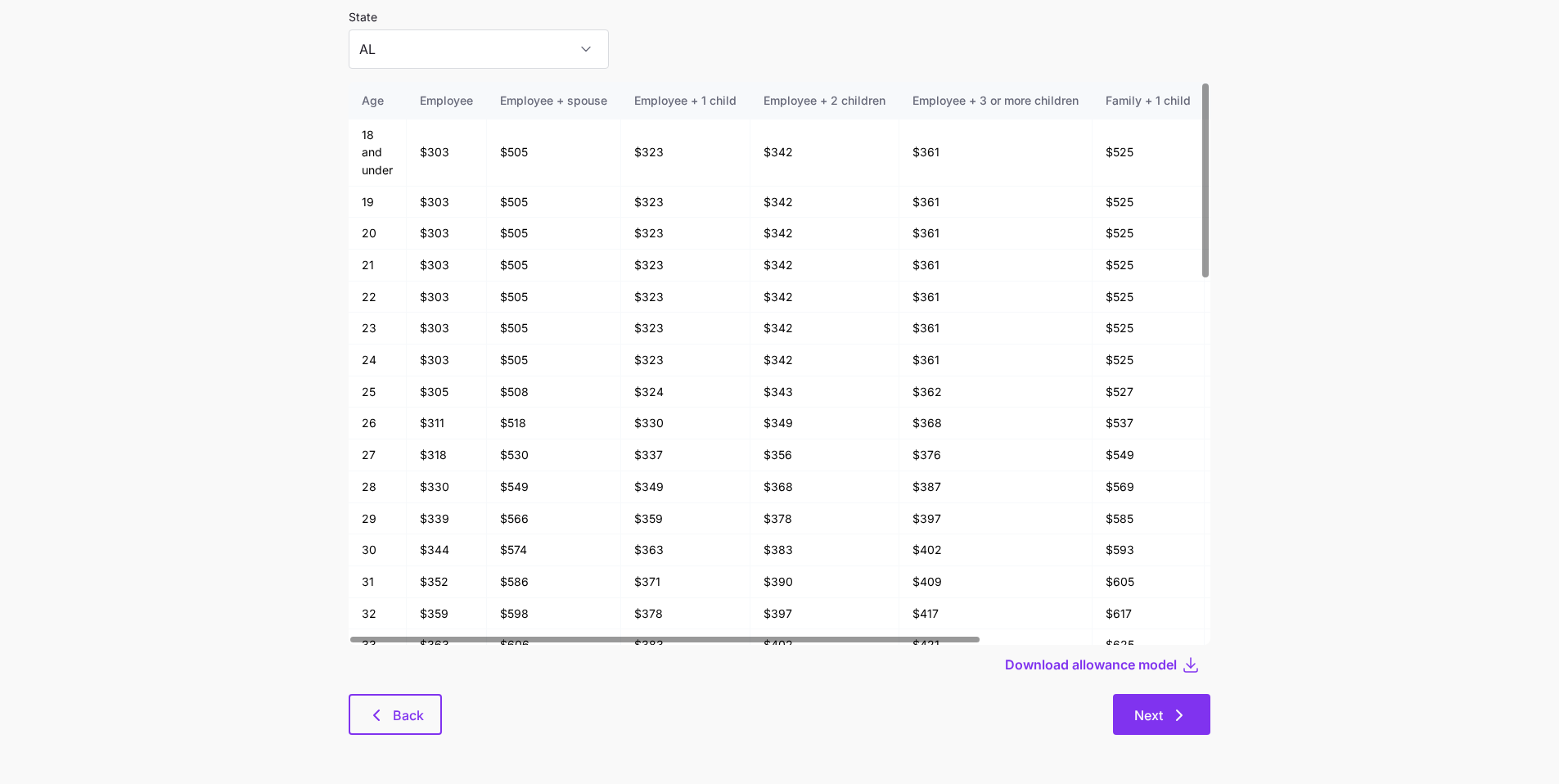 click on "Next" at bounding box center (1161, 714) 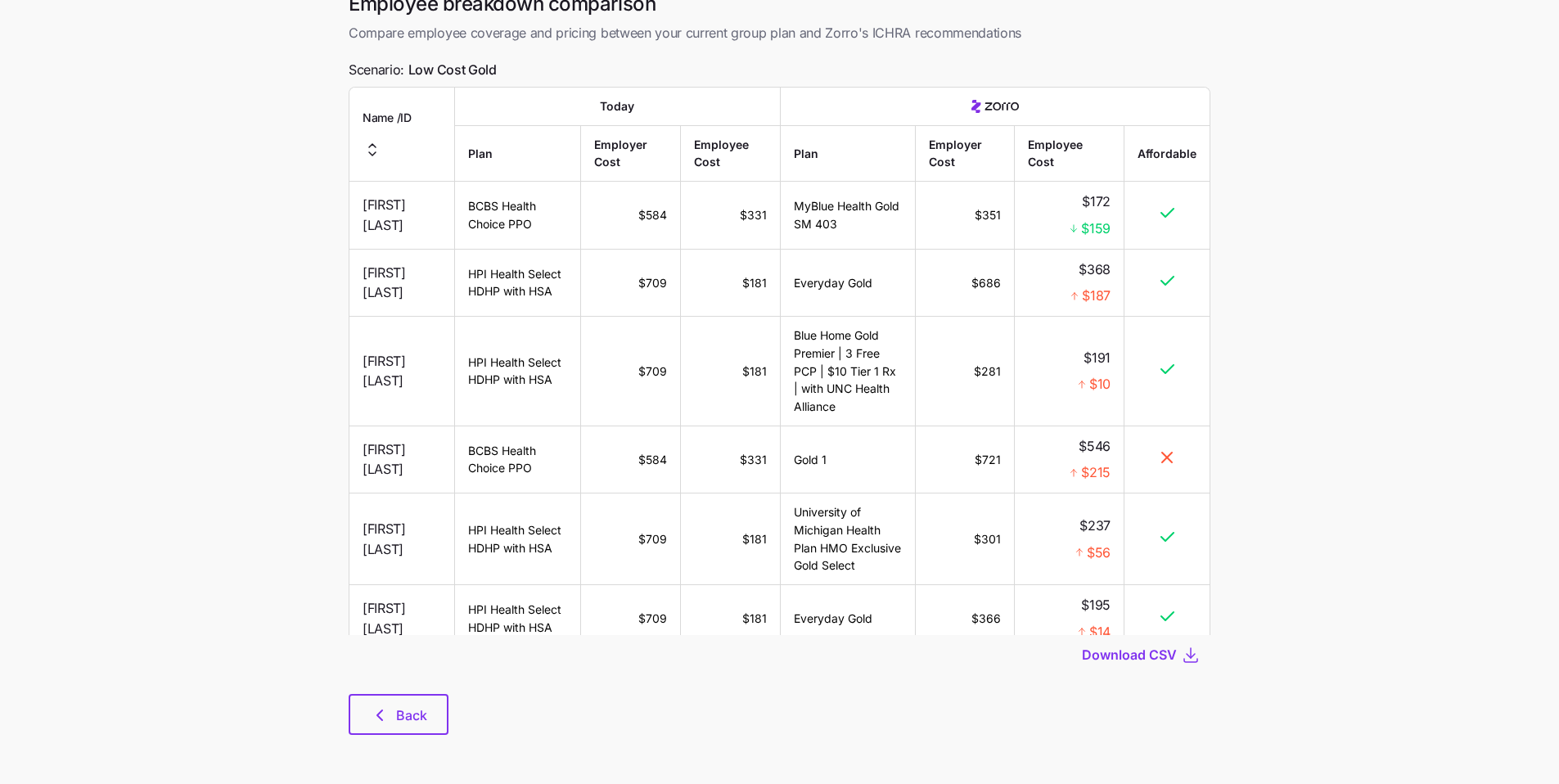scroll, scrollTop: 0, scrollLeft: 0, axis: both 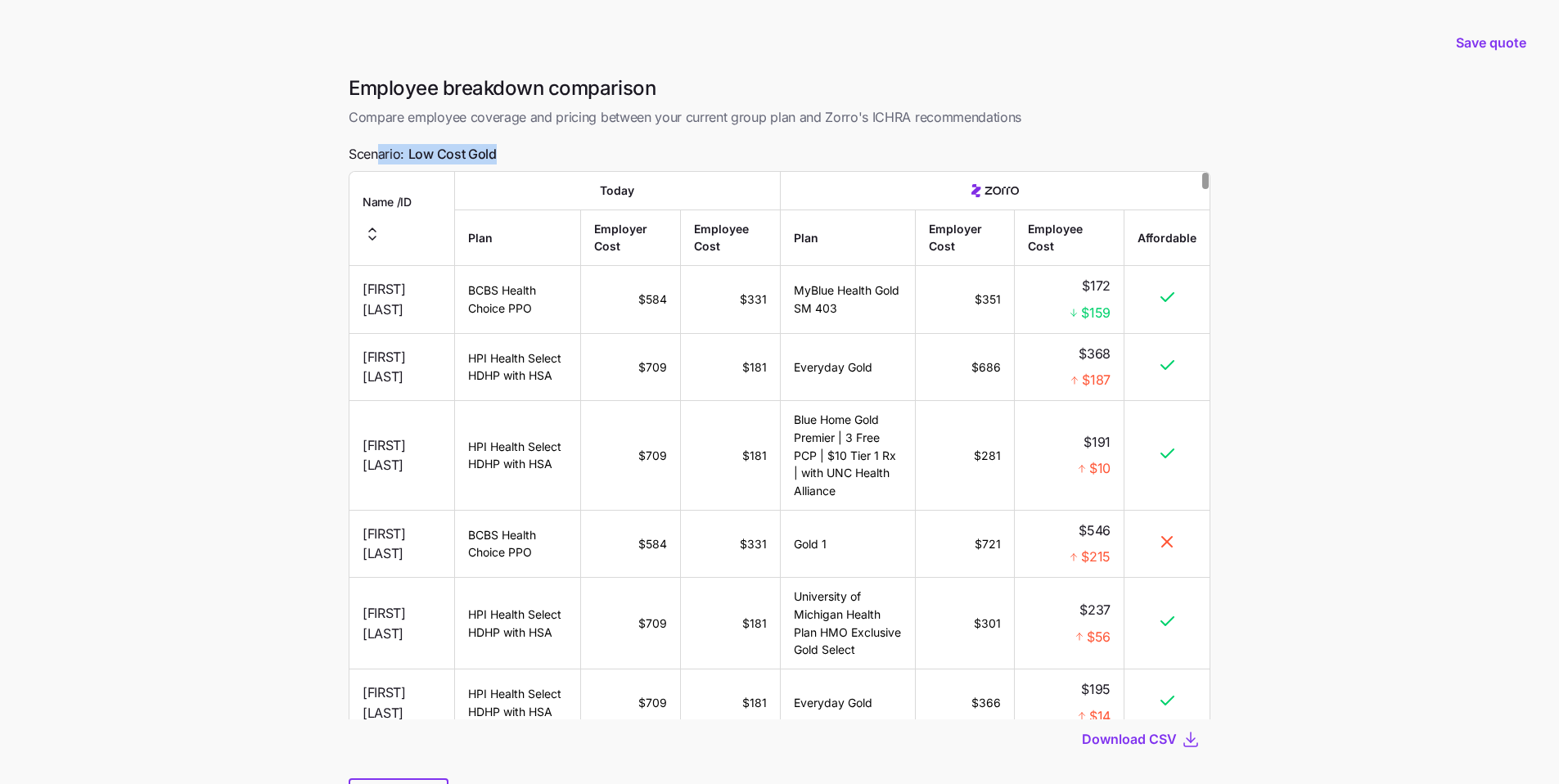 drag, startPoint x: 508, startPoint y: 155, endPoint x: 381, endPoint y: 154, distance: 127.00394 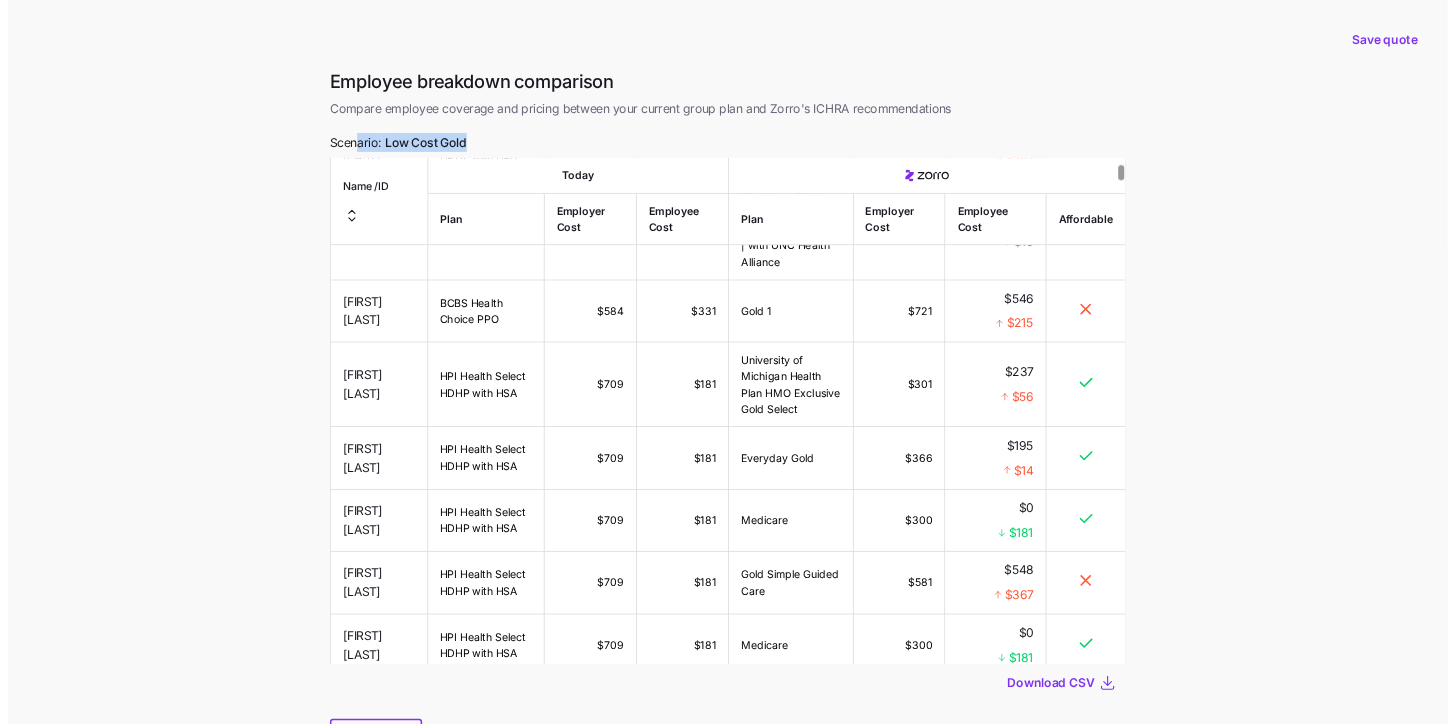 scroll, scrollTop: 342, scrollLeft: 0, axis: vertical 